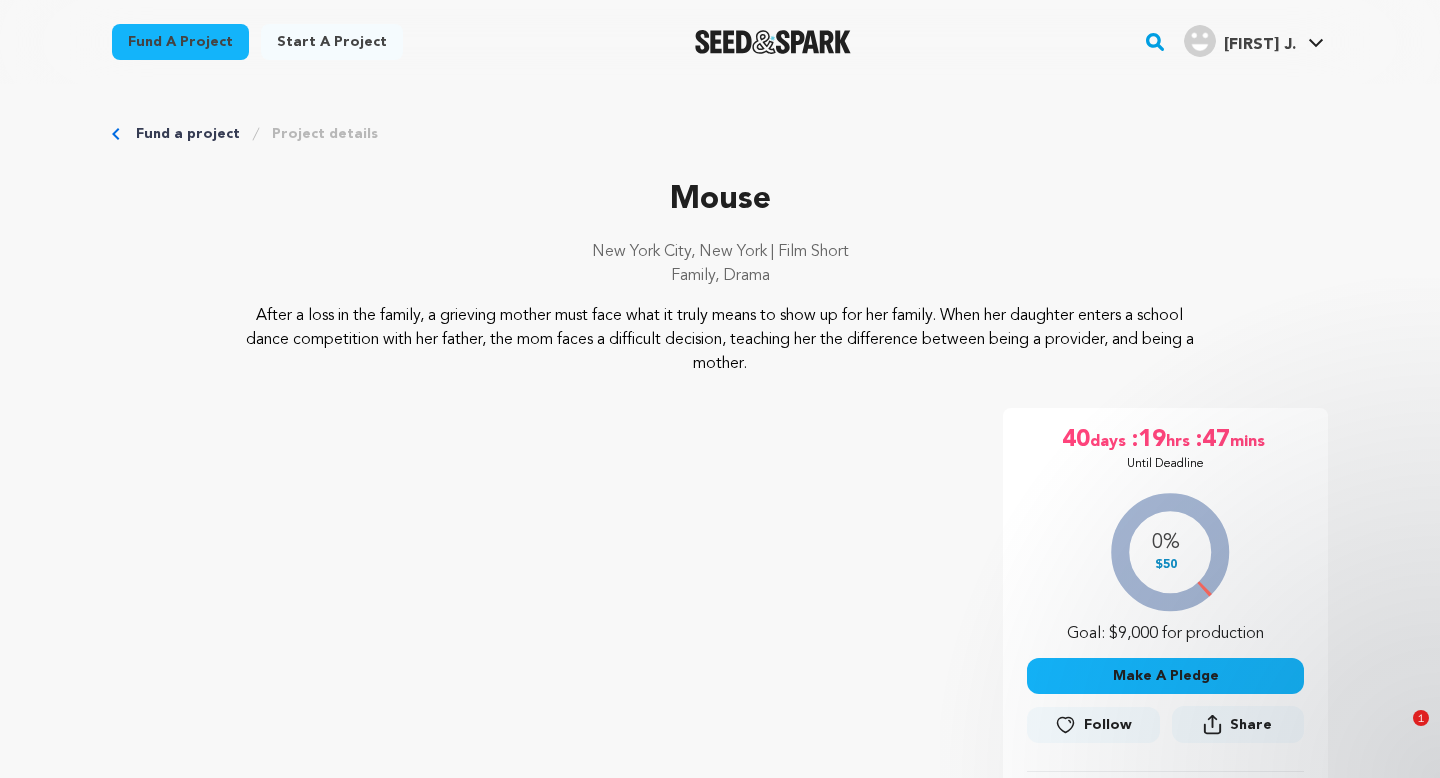 scroll, scrollTop: 0, scrollLeft: 0, axis: both 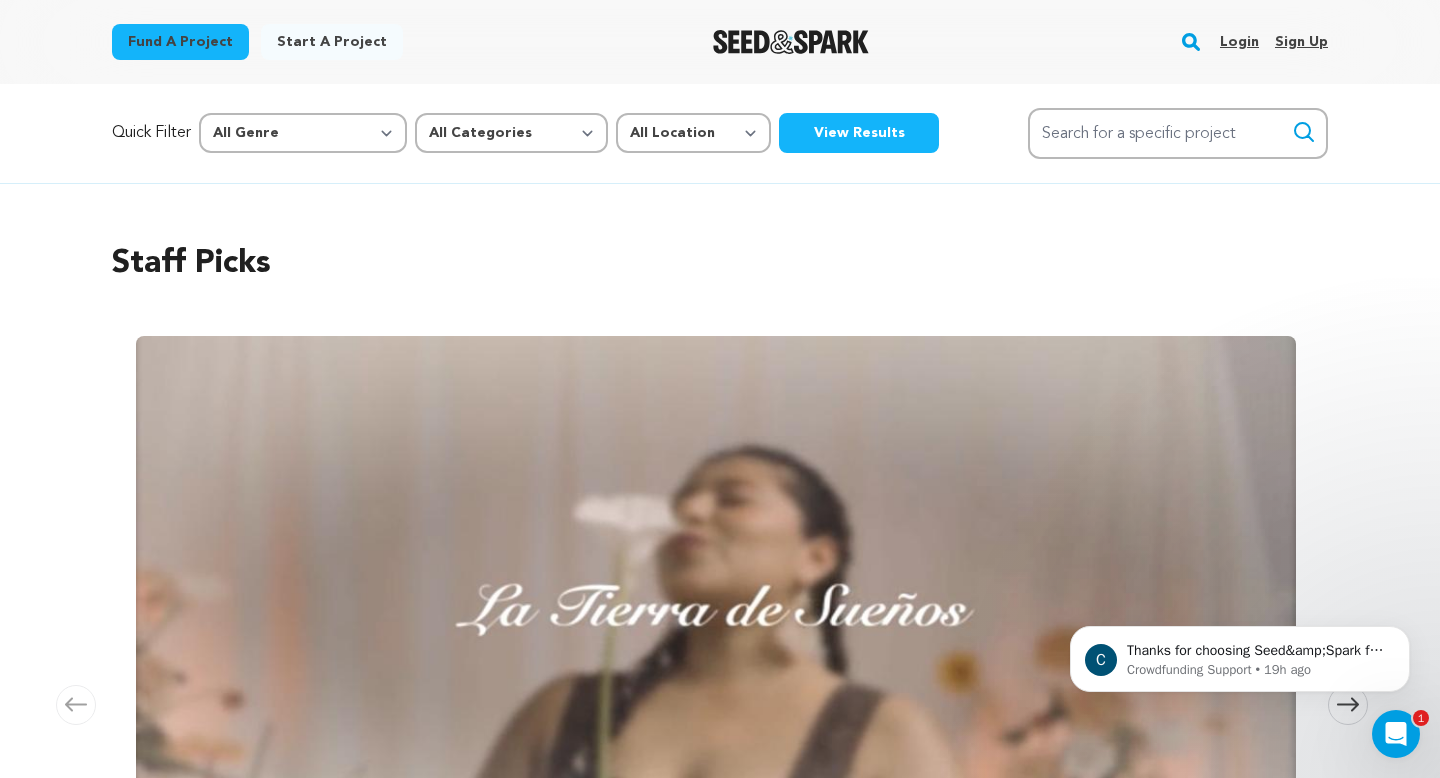 click on "Login" at bounding box center (1239, 42) 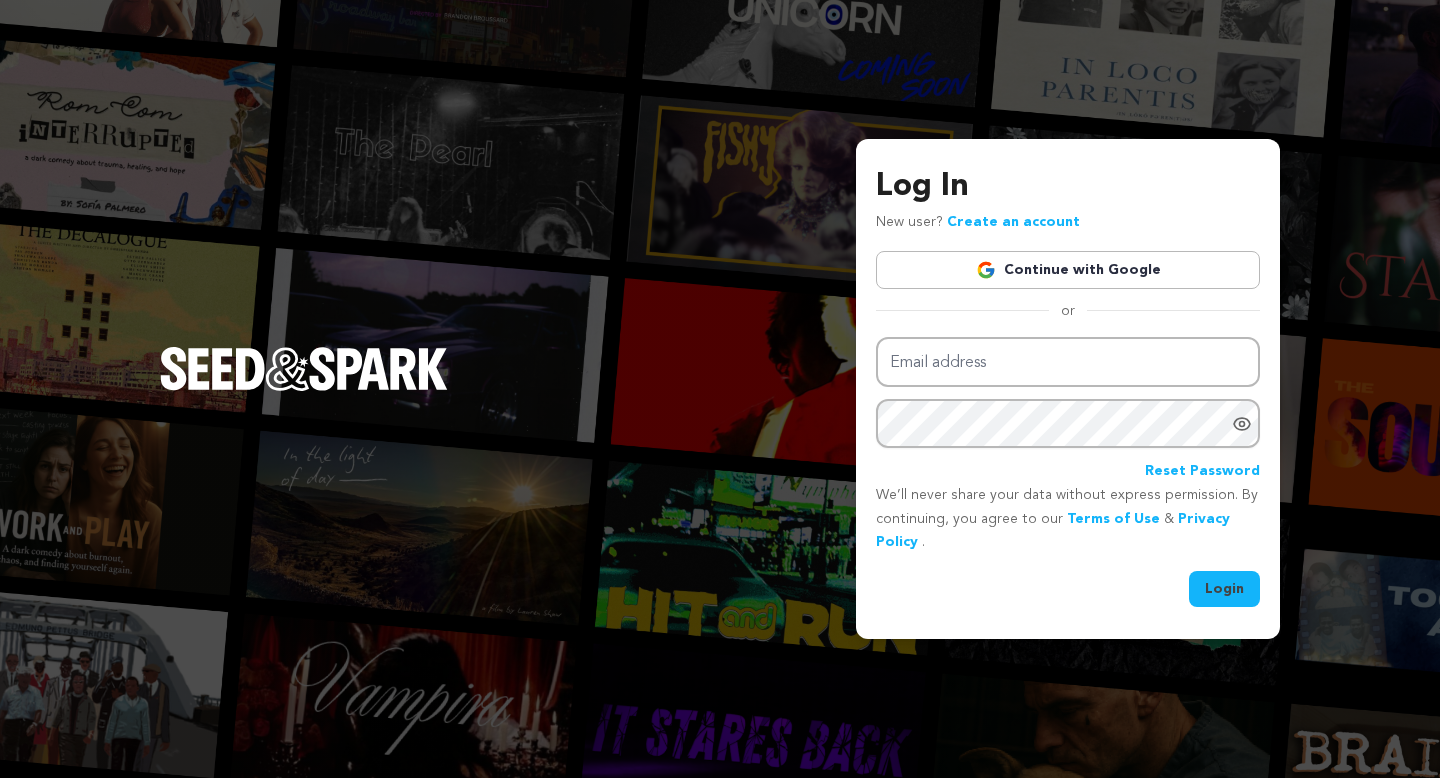 scroll, scrollTop: 0, scrollLeft: 0, axis: both 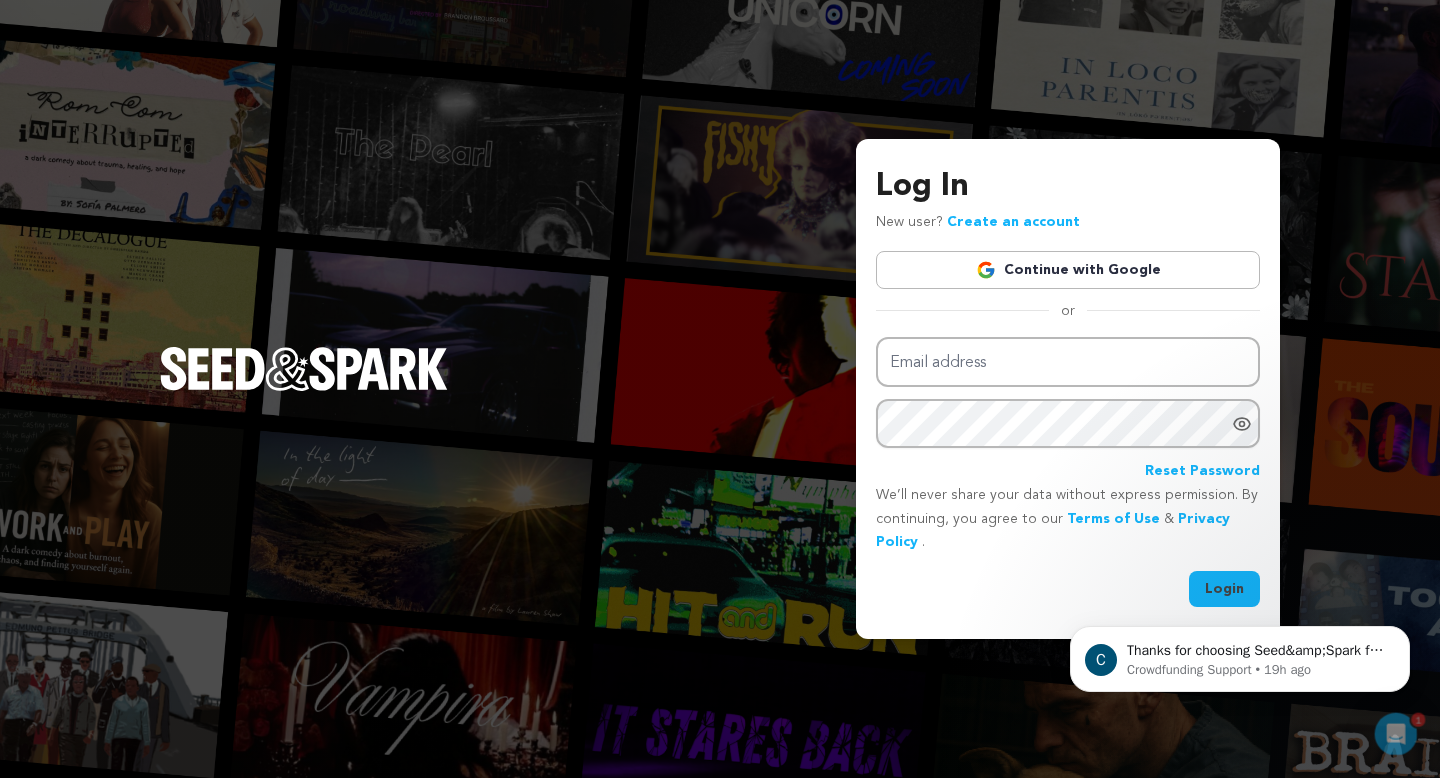 click on "Continue with Google" at bounding box center (1068, 270) 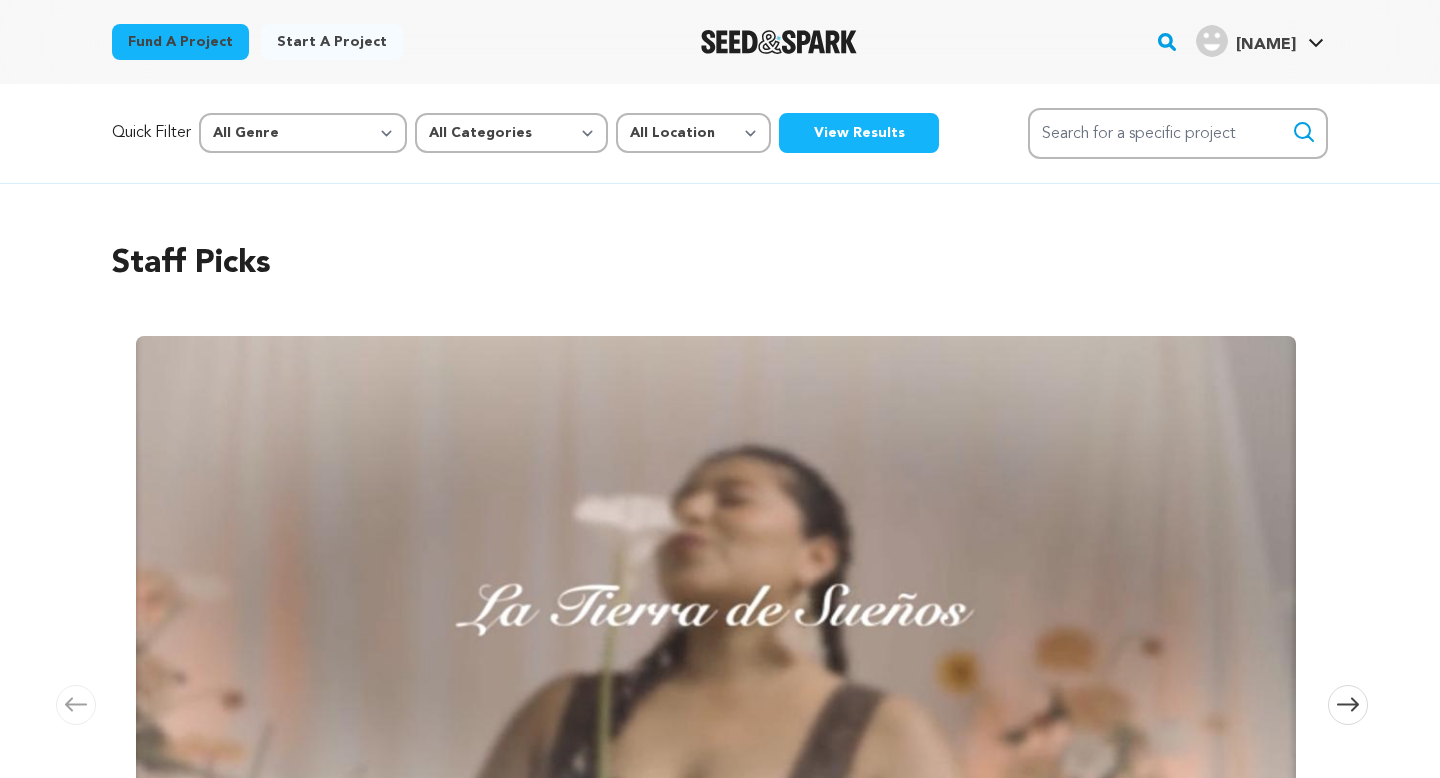 scroll, scrollTop: 0, scrollLeft: 0, axis: both 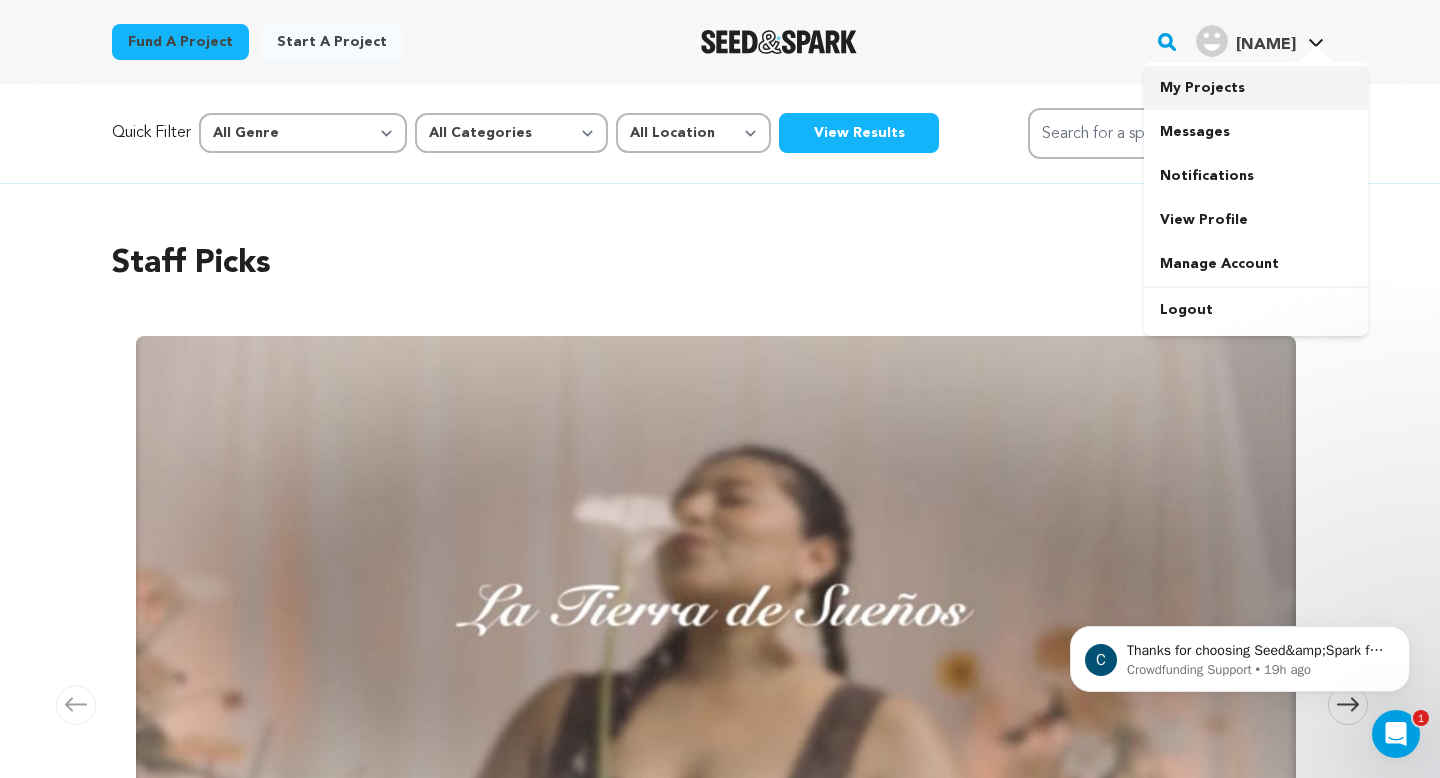 click on "My Projects" at bounding box center (1256, 88) 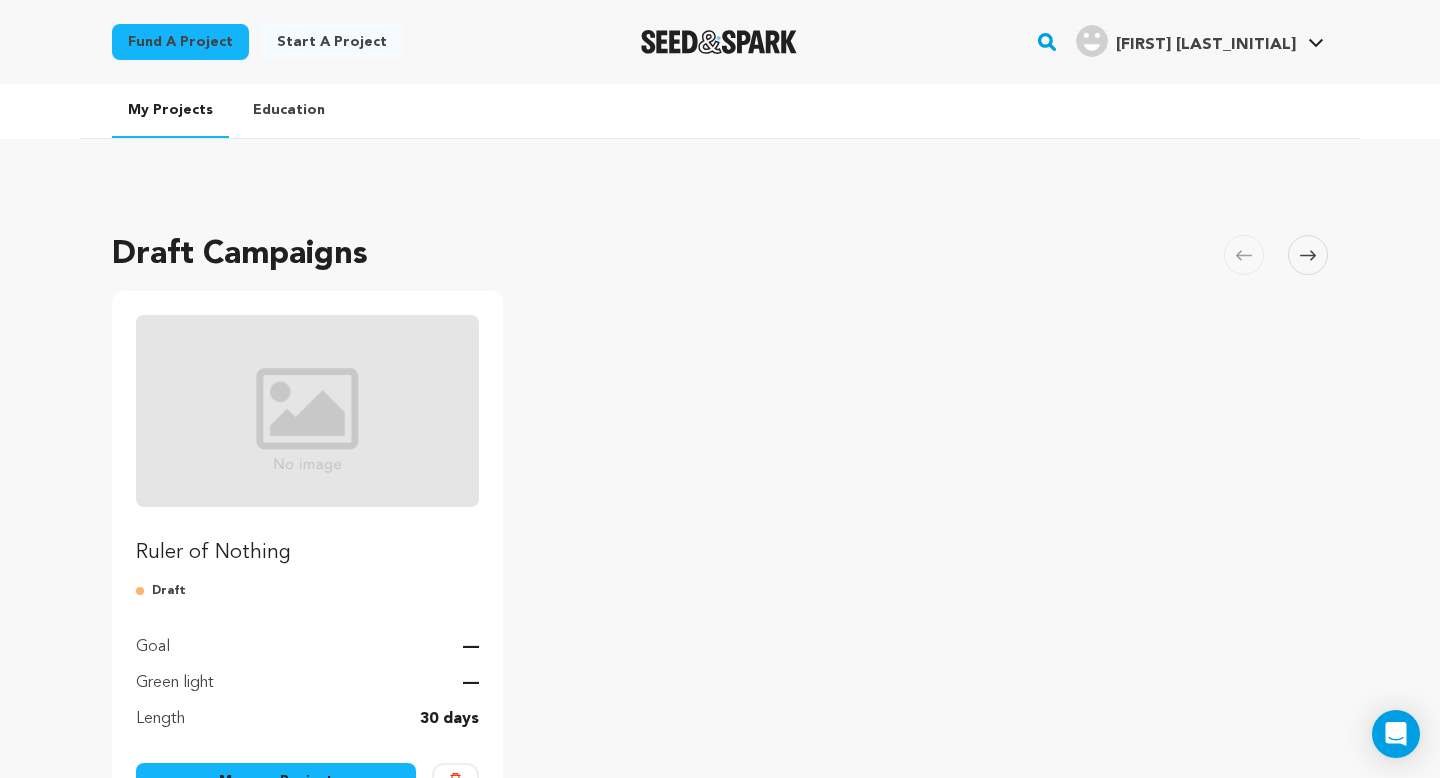 scroll, scrollTop: 0, scrollLeft: 0, axis: both 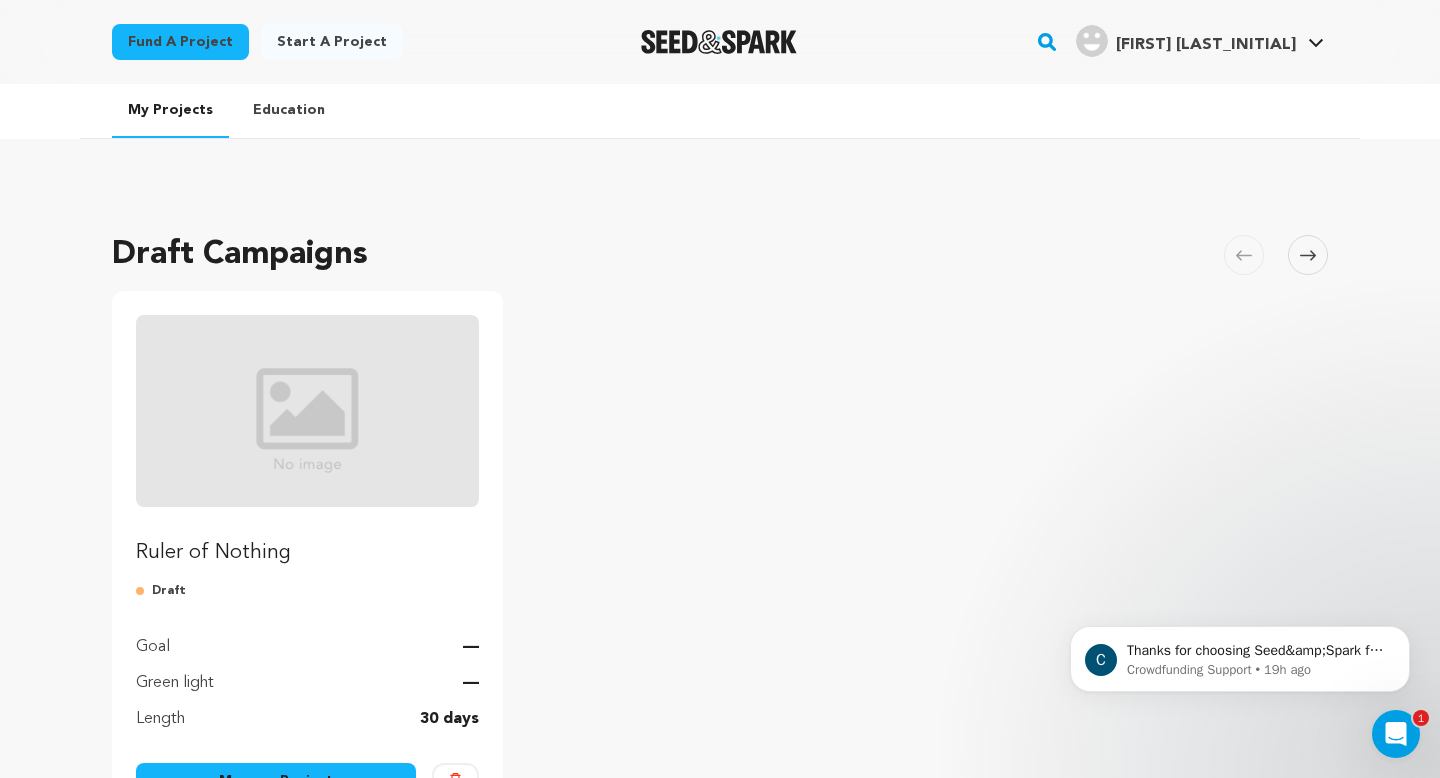 click at bounding box center (307, 411) 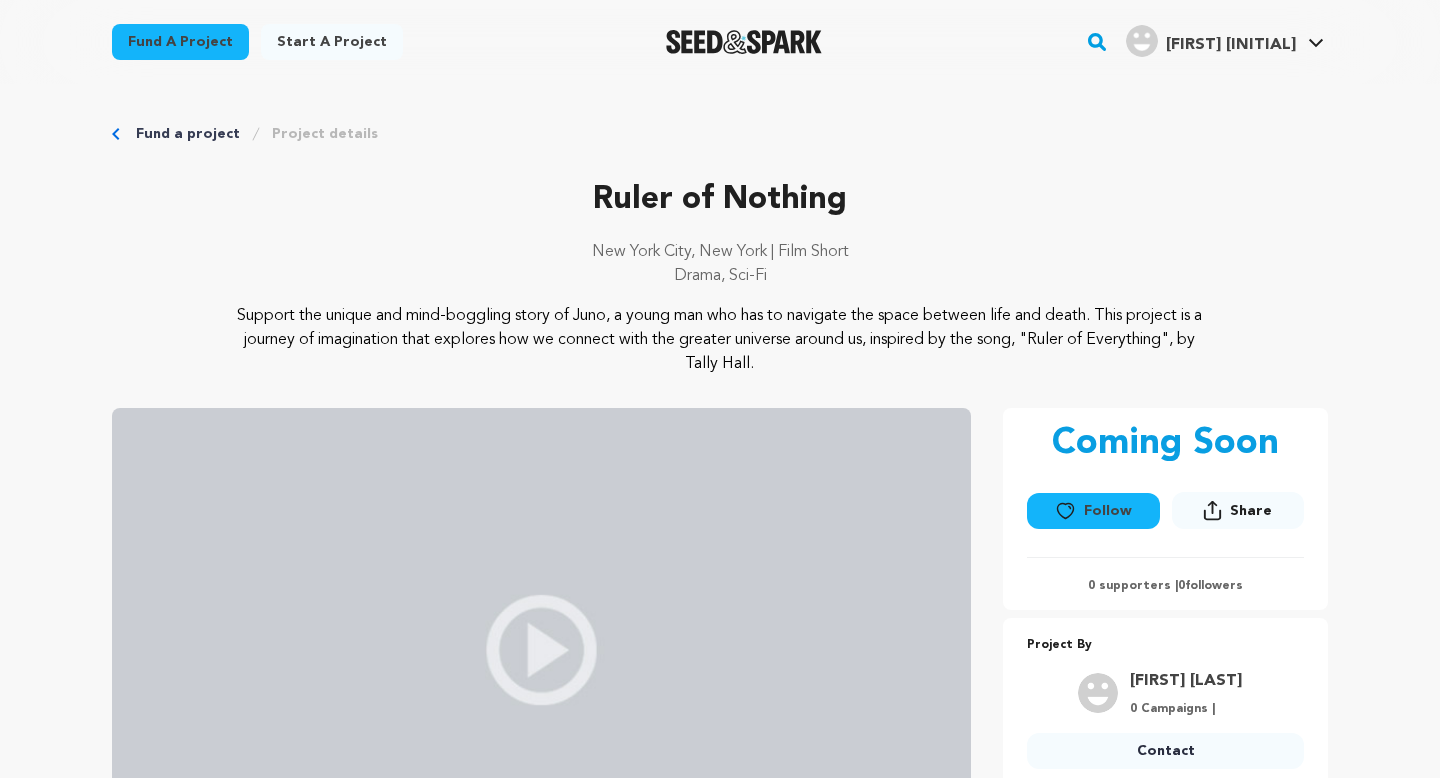 scroll, scrollTop: 0, scrollLeft: 0, axis: both 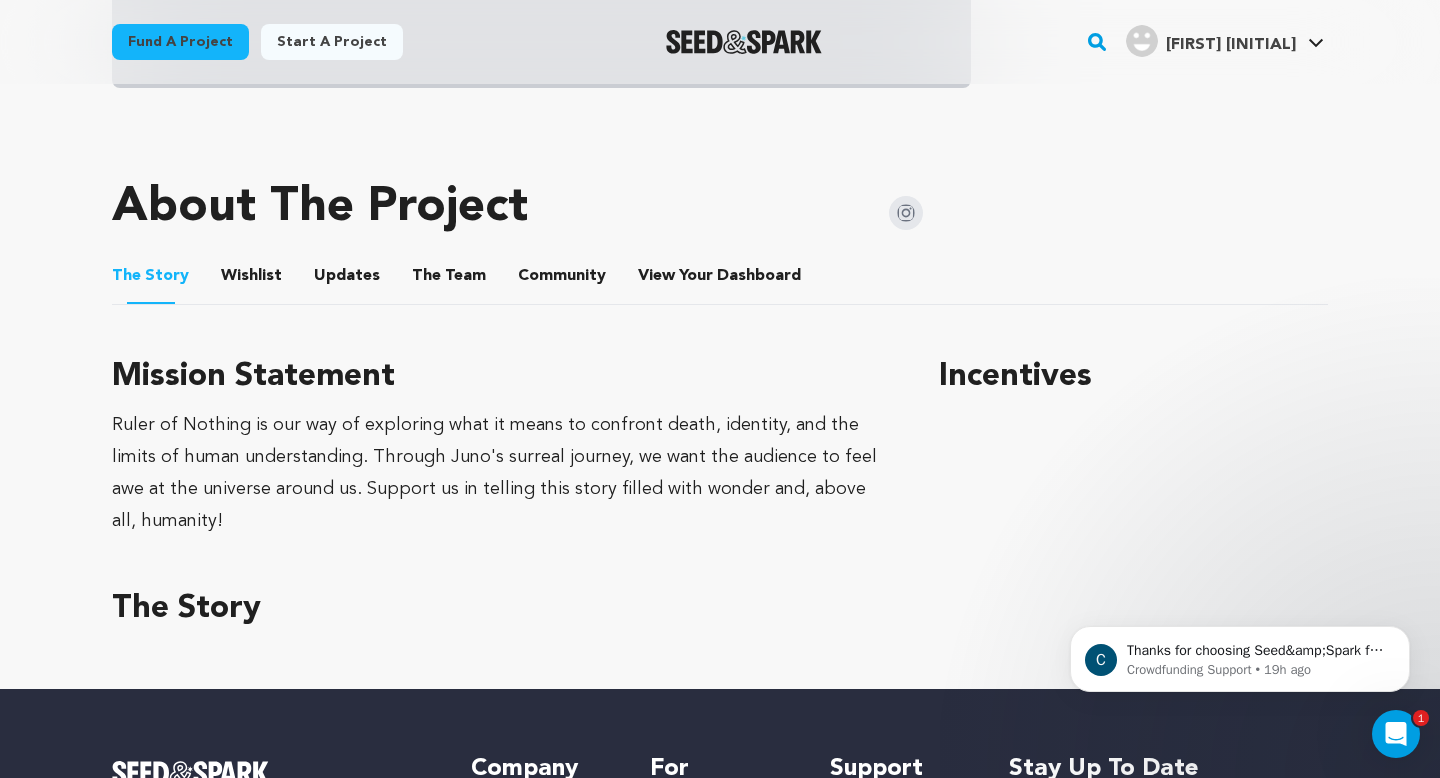 click on "The Team" at bounding box center [449, 280] 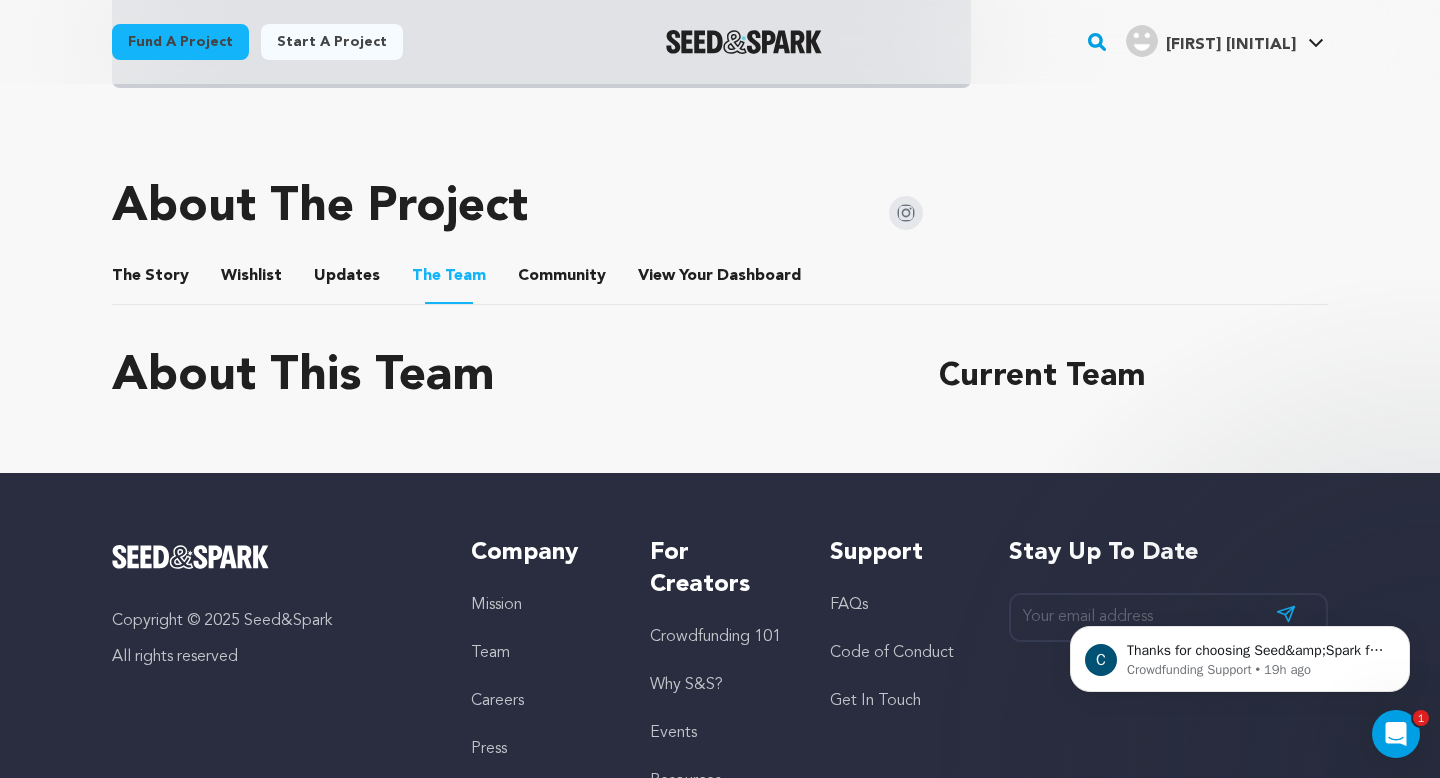 click on "Updates" at bounding box center [347, 280] 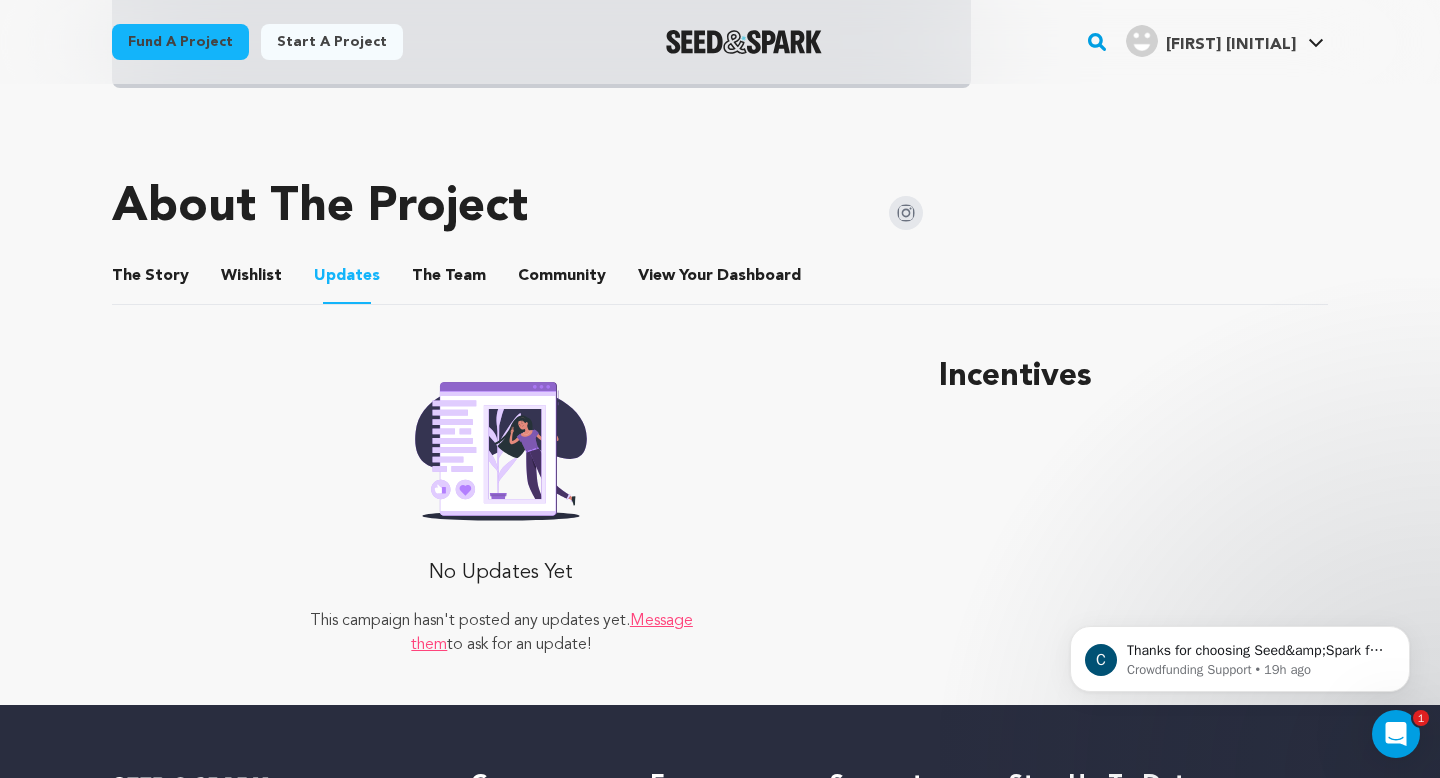 click on "Wishlist" at bounding box center (252, 280) 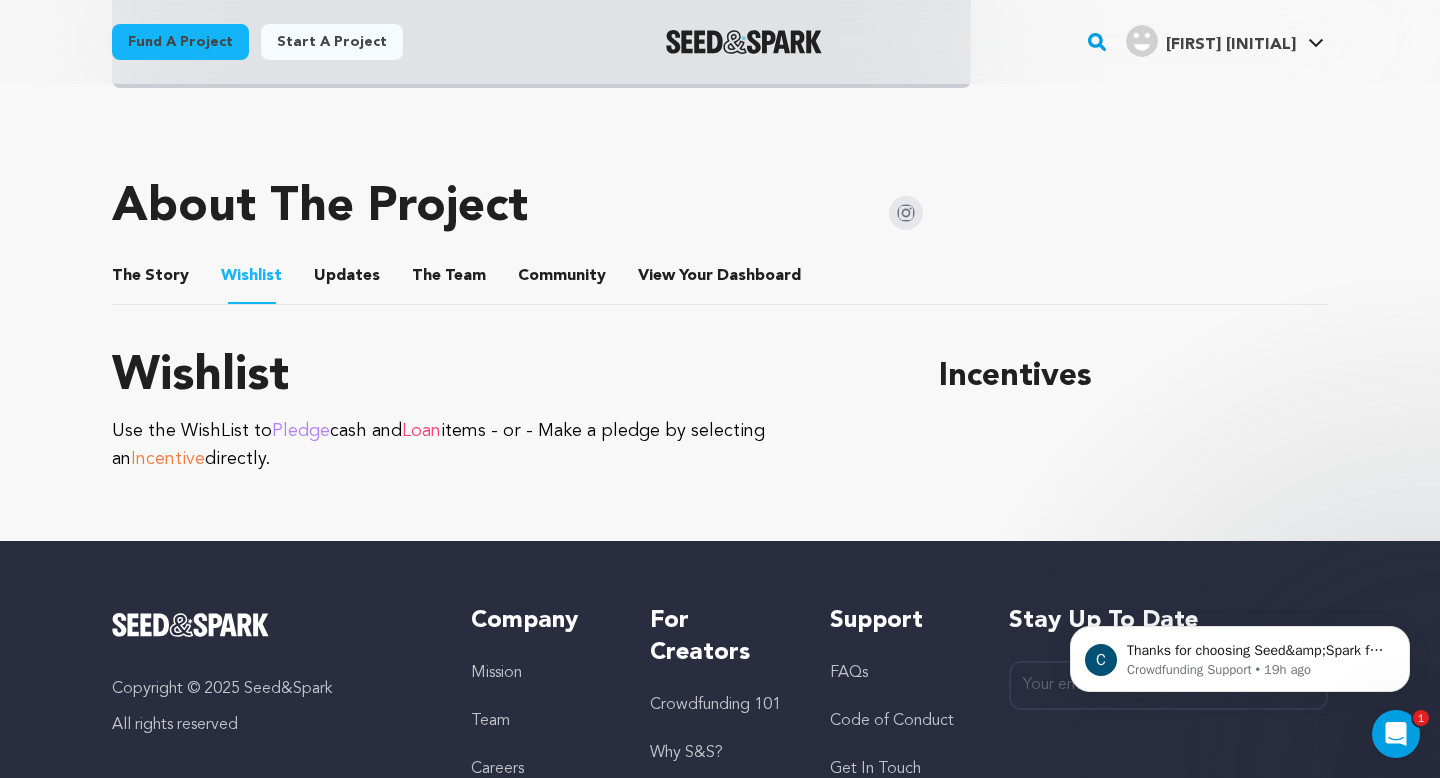 click on "Community" at bounding box center (562, 280) 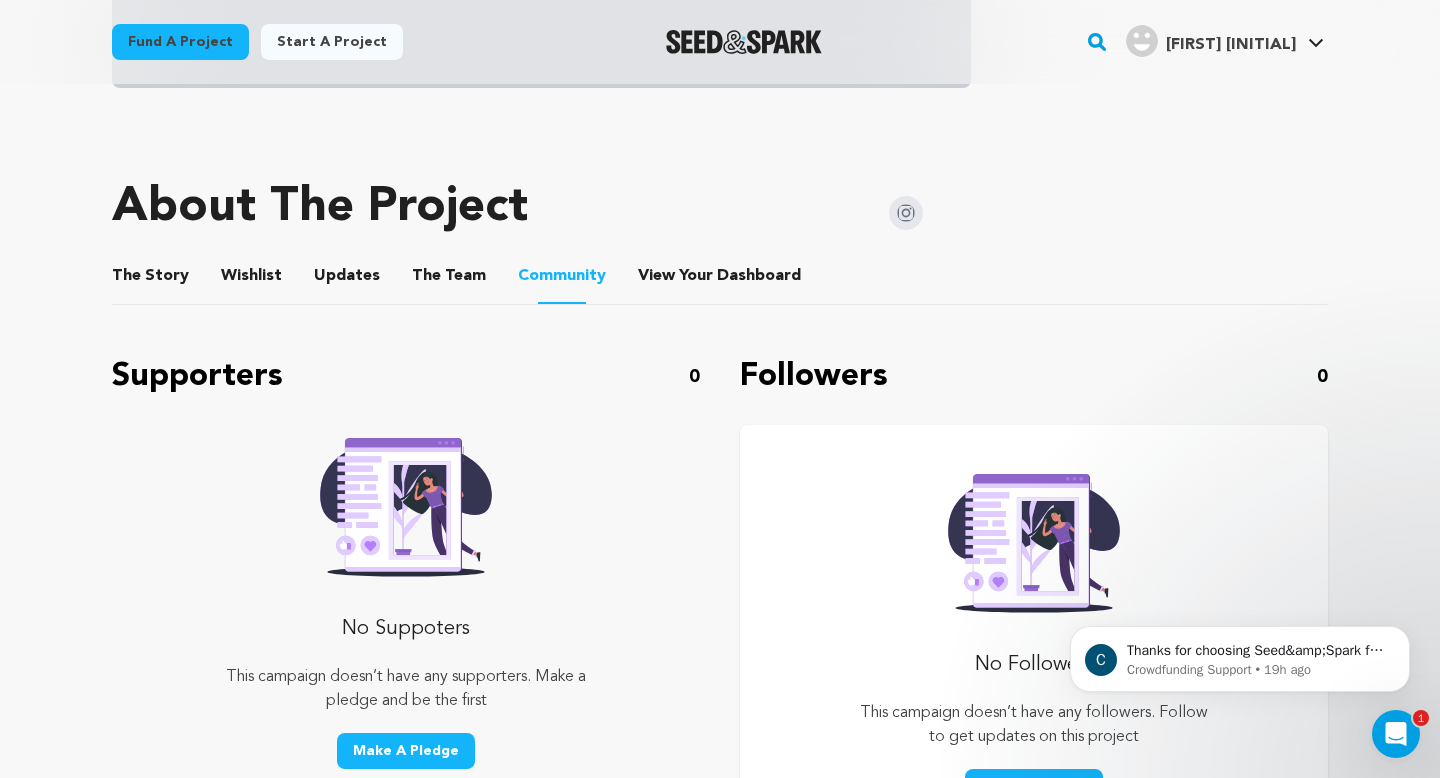 click on "View Your Dashboard" at bounding box center [662, 280] 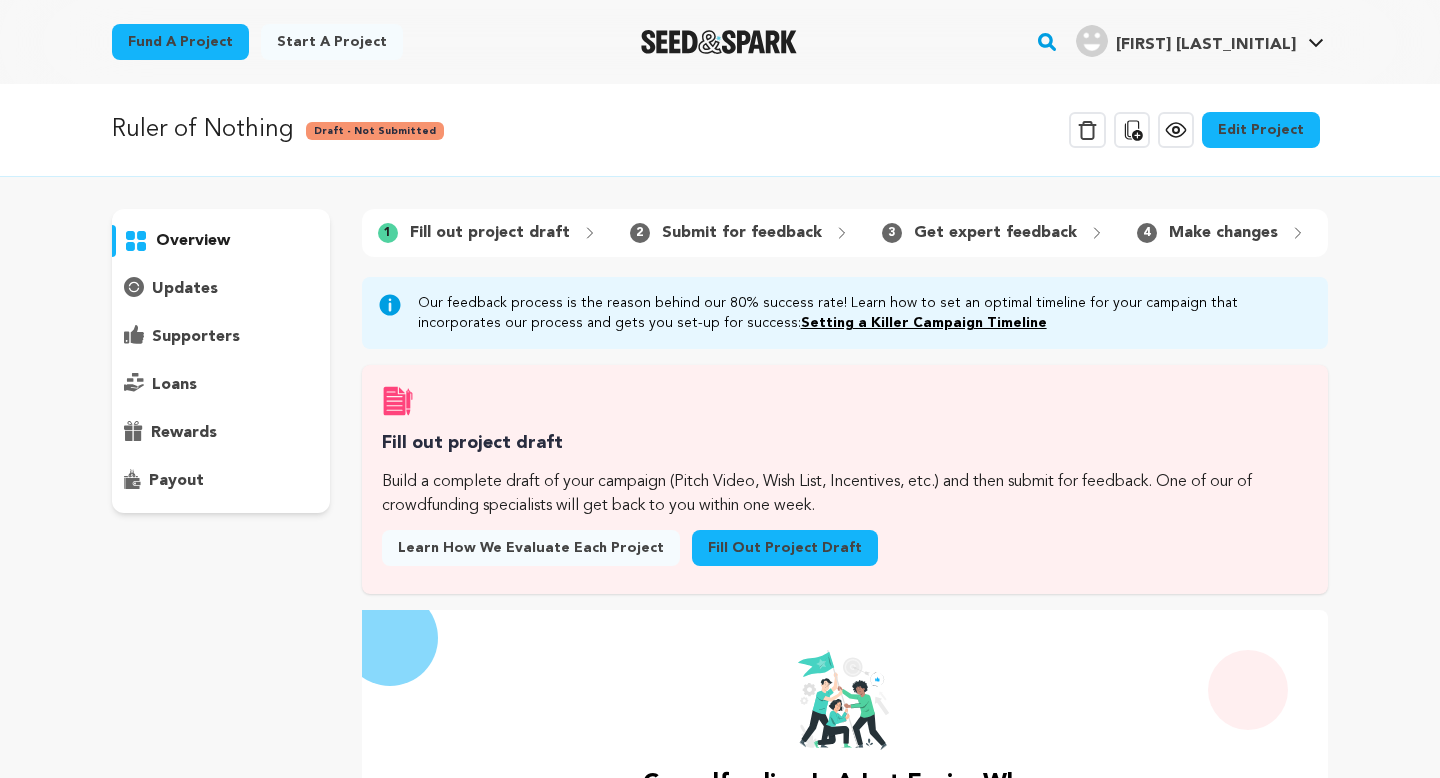 scroll, scrollTop: 0, scrollLeft: 0, axis: both 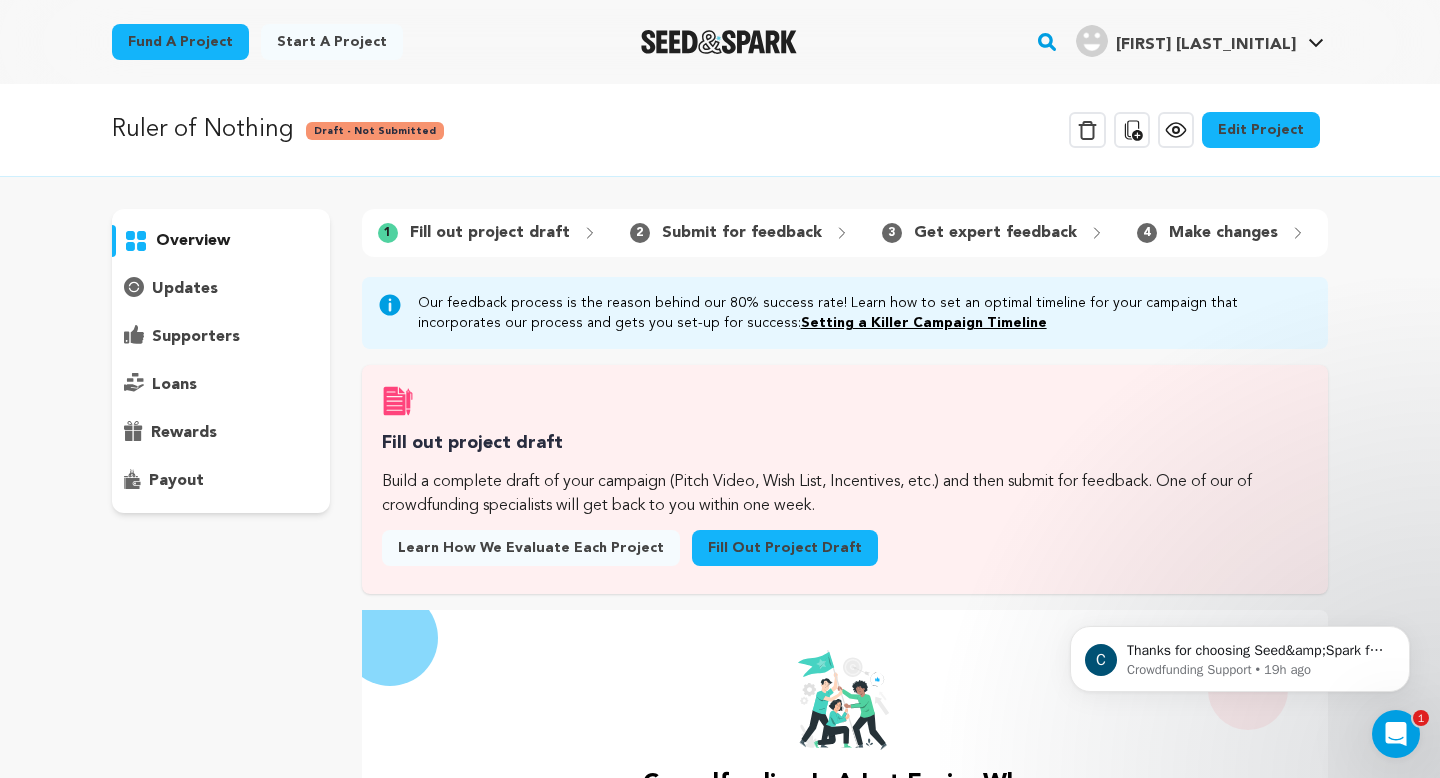click on "Fill out project draft" at bounding box center [490, 233] 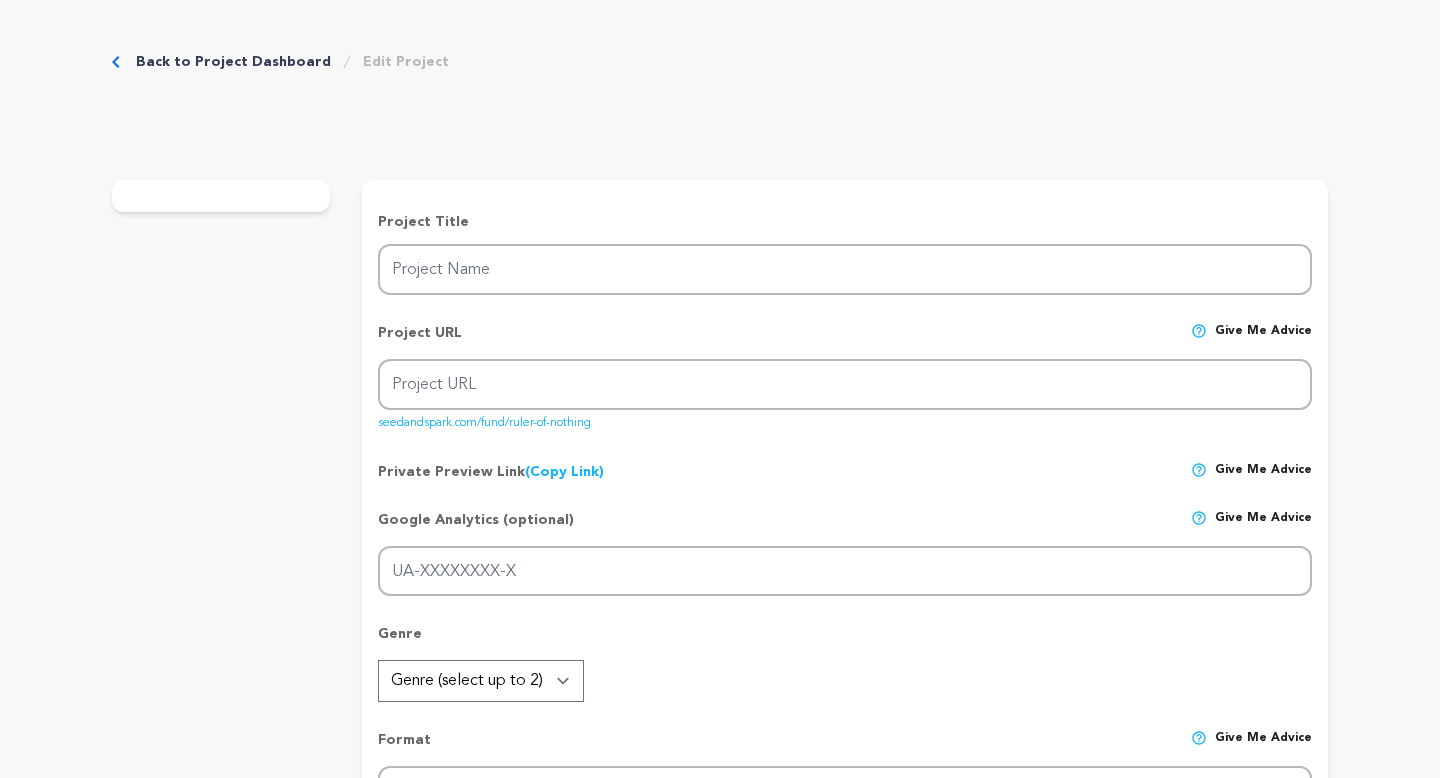 scroll, scrollTop: 0, scrollLeft: 0, axis: both 